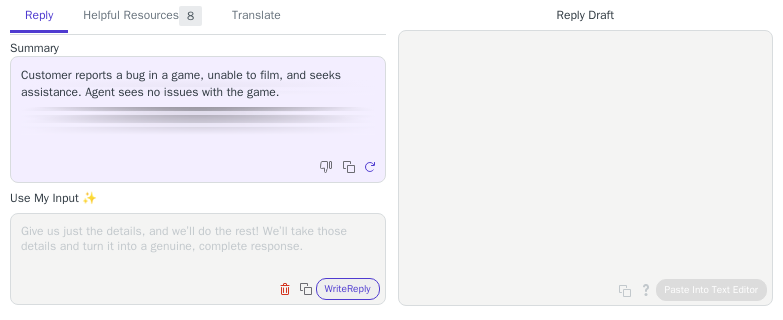 scroll, scrollTop: 0, scrollLeft: 0, axis: both 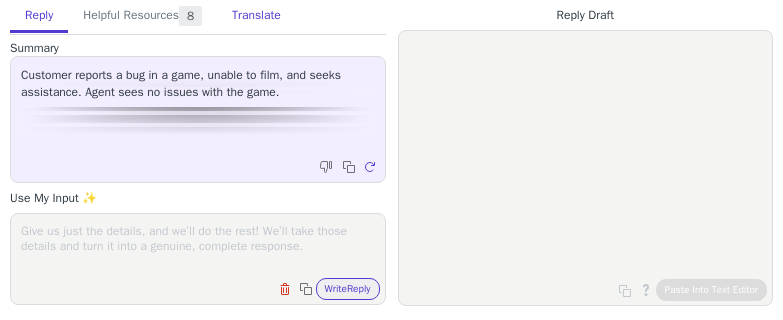click on "Translate" at bounding box center [256, 16] 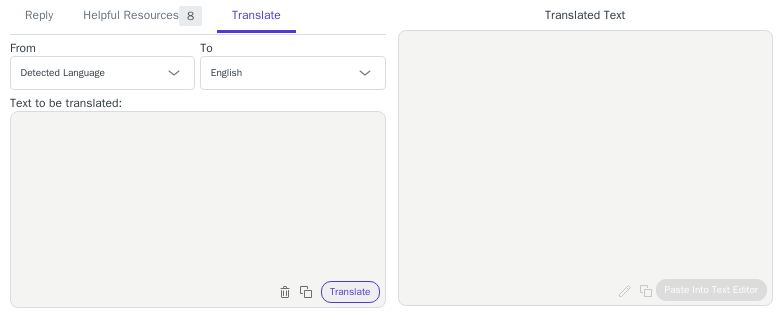click at bounding box center [198, 197] 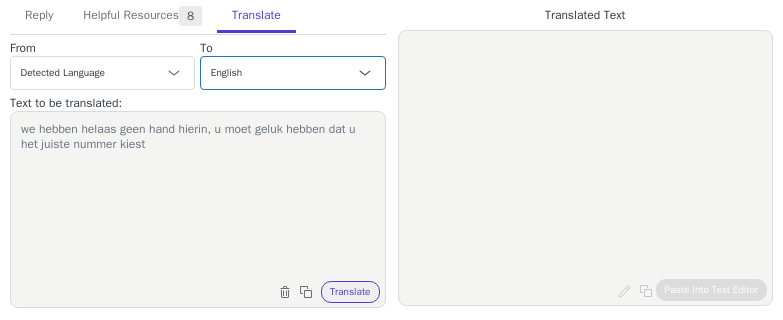 type on "we hebben helaas geen hand hierin, u moet geluk hebben dat u het juiste nummer kiest" 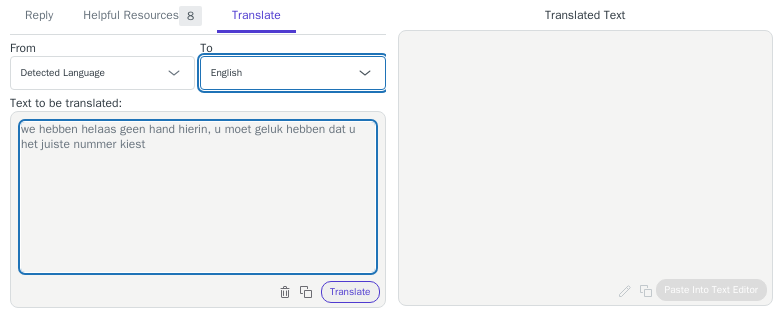 click on "Czech English Danish Dutch - Nederlands French - français French (Canada) German Italian Japanese Korean Norwegian Polish Portuguese Portuguese (Brazil) Slovak Spanish Swedish English (Belgium) French (Belgium) - français (Belgique) Dutch (Belgium) - Nederlands (België)" at bounding box center [292, 73] 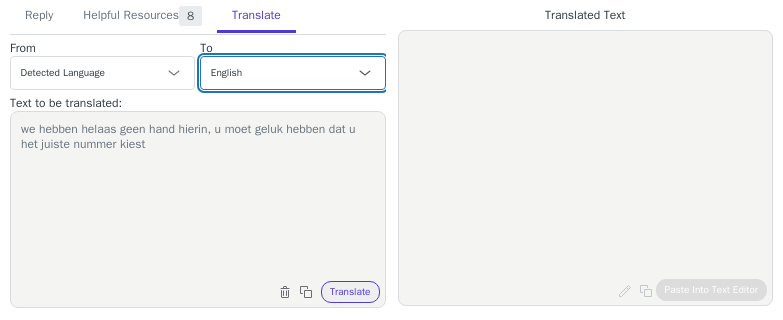 select on "fr" 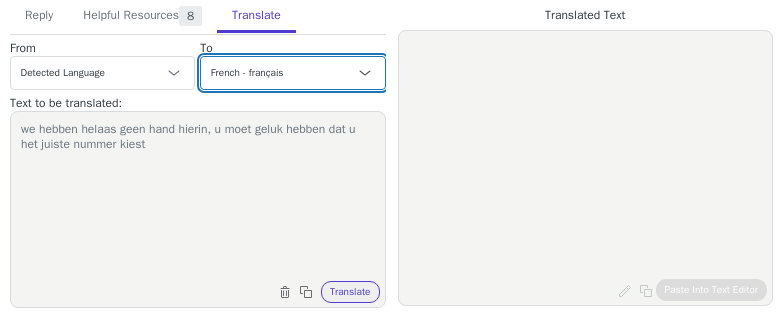 click on "Czech English Danish Dutch - Nederlands French - français French (Canada) German Italian Japanese Korean Norwegian Polish Portuguese Portuguese (Brazil) Slovak Spanish Swedish English (Belgium) French (Belgium) - français (Belgique) Dutch (Belgium) - Nederlands (België)" at bounding box center [292, 73] 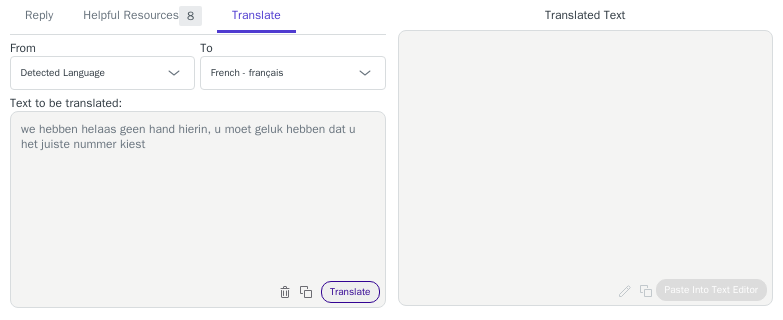 click on "Translate" at bounding box center (350, 292) 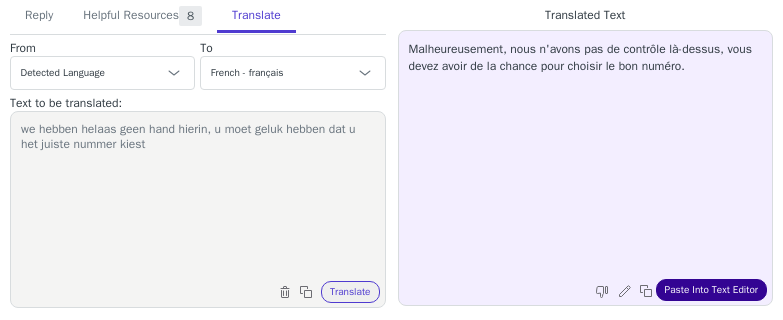 click on "Paste Into Text Editor" at bounding box center [711, 290] 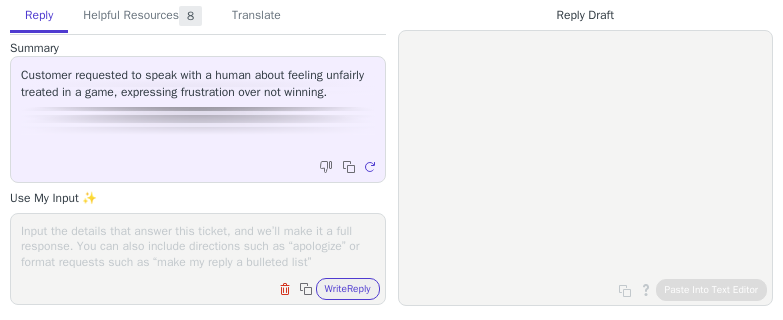 scroll, scrollTop: 0, scrollLeft: 0, axis: both 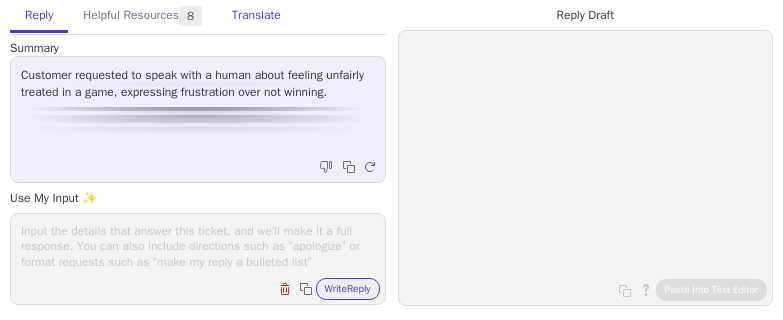 click on "Translate" at bounding box center (256, 16) 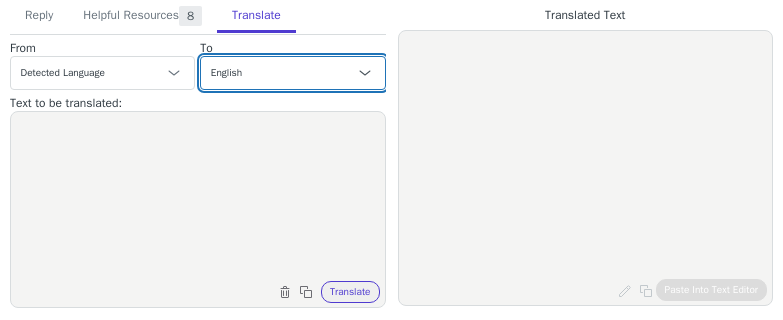 click on "Czech English Danish Dutch - Nederlands French - français French (Canada) German Italian Japanese Korean Norwegian Polish Portuguese Portuguese (Brazil) Slovak Spanish Swedish English (Belgium) French (Belgium) - français (Belgique) Dutch (Belgium) - Nederlands (België)" at bounding box center [292, 73] 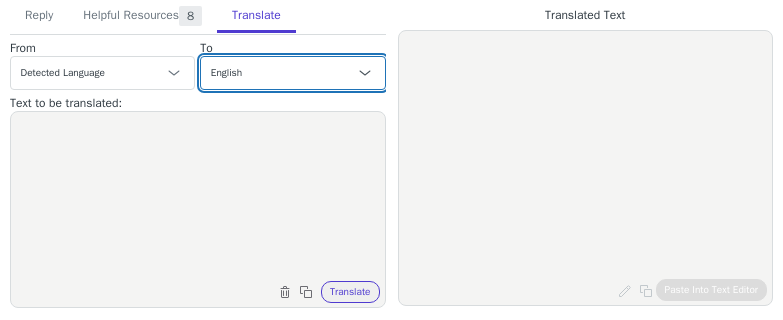 select on "fr" 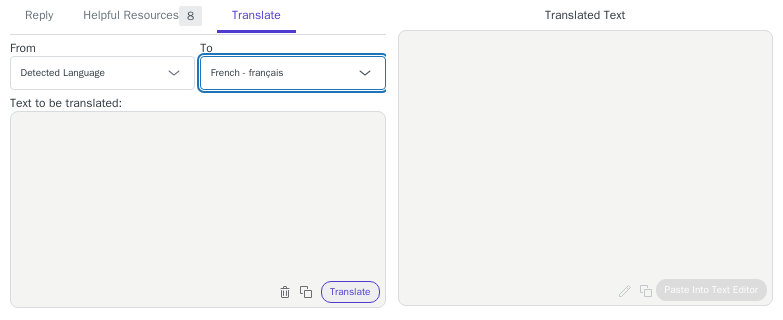 click on "English Czech English Danish Dutch - Nederlands French - français French (Canada) German Italian Japanese Korean Norwegian Polish Portuguese Portuguese (Brazil) Slovak Spanish Swedish English (Belgium) French (Belgium) - français (Belgique) Dutch (Belgium) - Nederlands (België)" at bounding box center (292, 73) 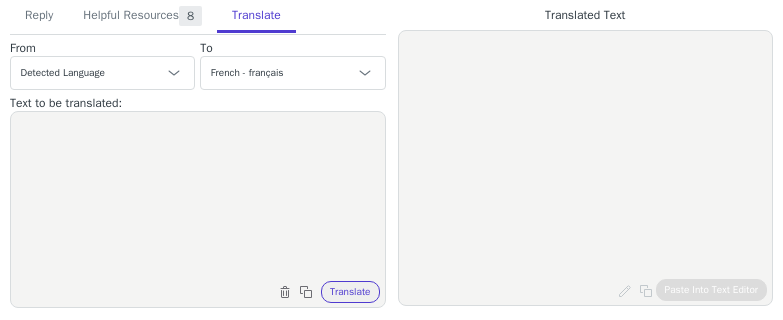 click at bounding box center (198, 197) 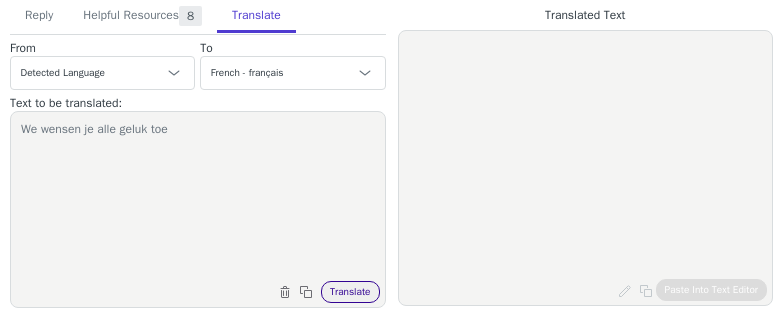 type on "We wensen je alle geluk toe" 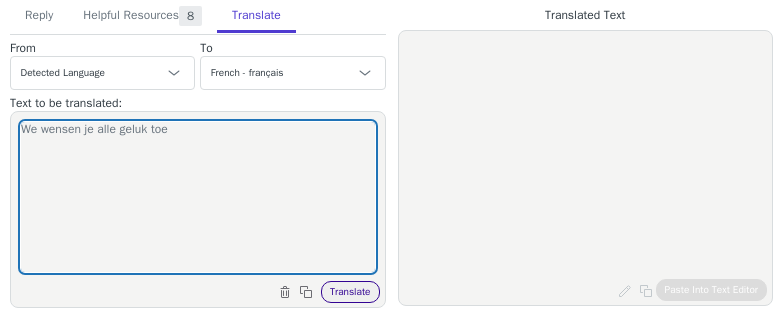click on "Translate" at bounding box center (350, 292) 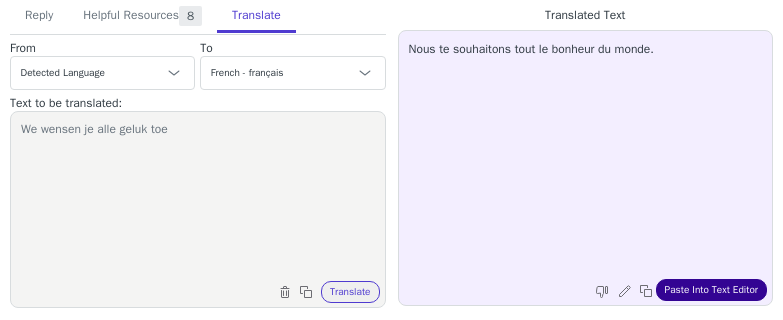 click on "Paste Into Text Editor" at bounding box center [711, 290] 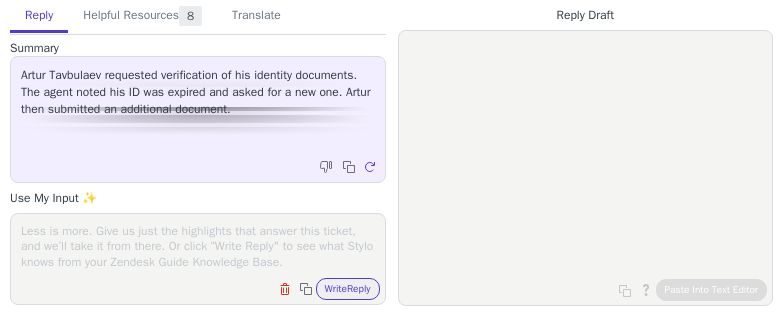 scroll, scrollTop: 0, scrollLeft: 0, axis: both 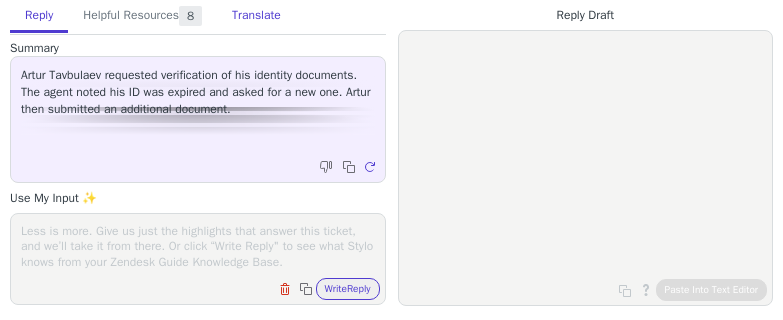 click on "Translate" at bounding box center [256, 16] 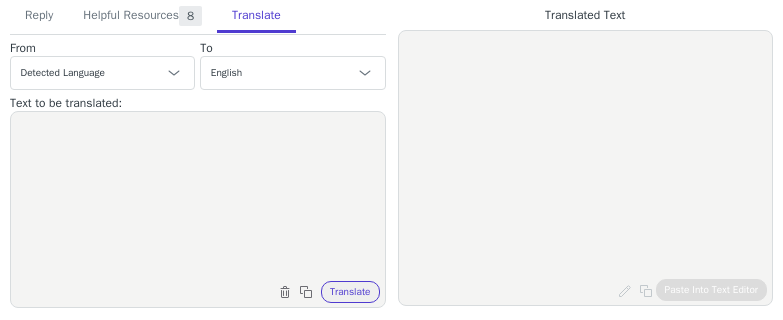 click on "Text to be translated:" at bounding box center (102, 48) 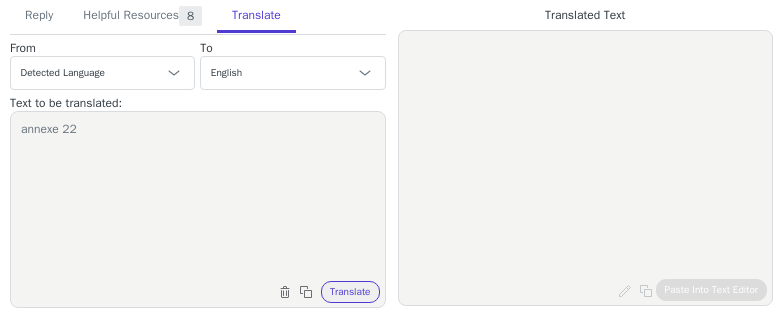 click on "annexe 22" at bounding box center [198, 197] 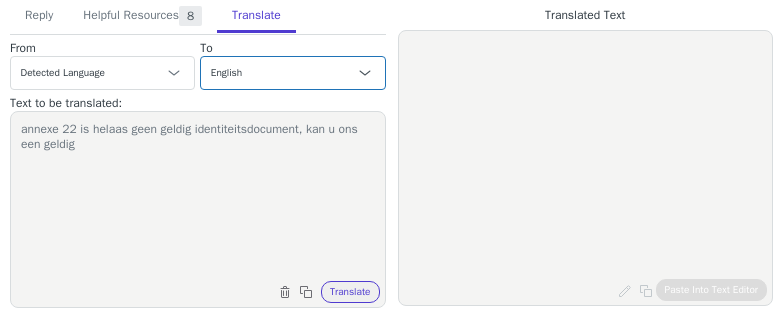 type on "annexe 22 is helaas geen geldig identiteitsdocument, kan u ons een geldig" 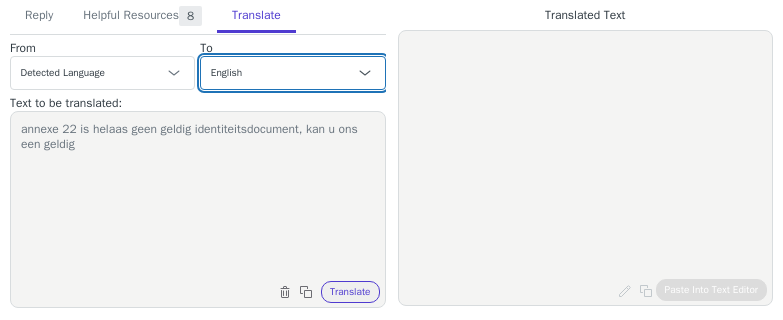 click on "annexe 22 is helaas geen geldig identiteitsdocument, kan u ons een geldig" at bounding box center [292, 73] 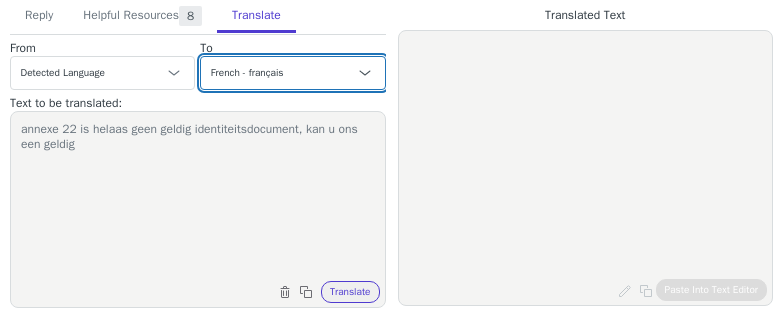 click on "annexe 22 is helaas geen geldig identiteitsdocument, kan u ons een geldig" at bounding box center (292, 73) 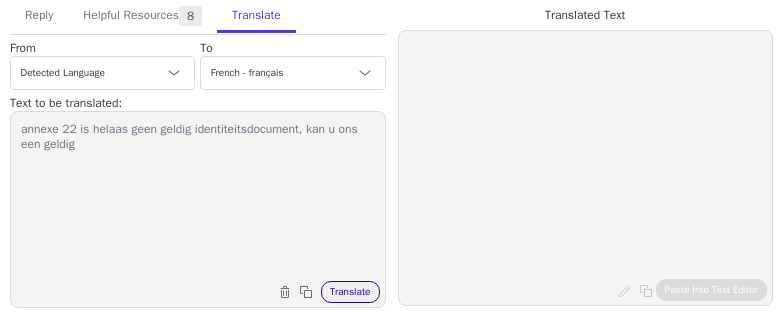 click on "Translate" at bounding box center (350, 292) 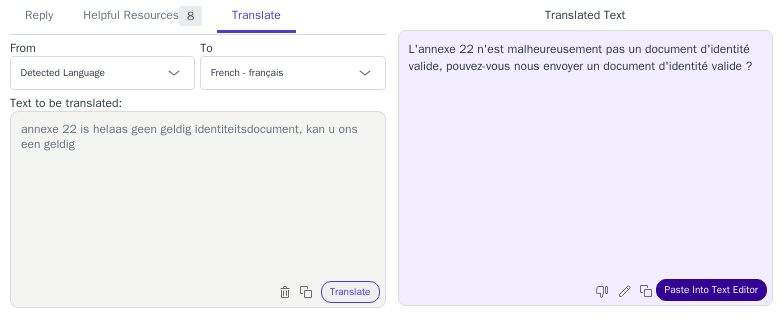 click on "Paste Into Text Editor" at bounding box center [711, 290] 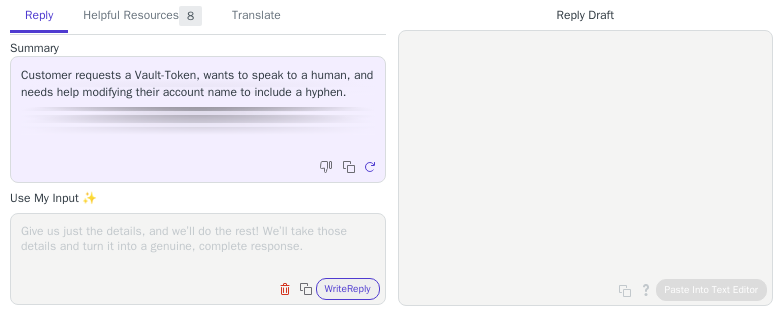 scroll, scrollTop: 0, scrollLeft: 0, axis: both 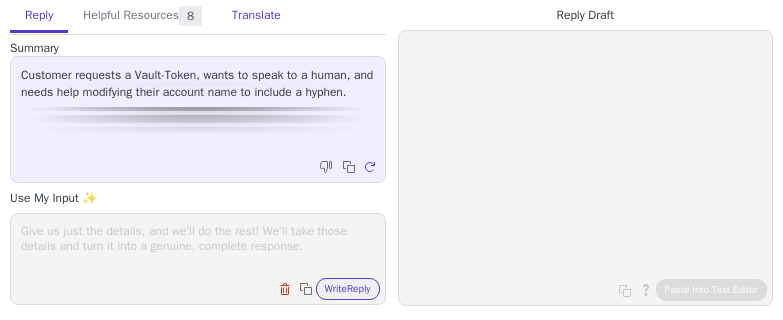 click on "Translate" at bounding box center (256, 16) 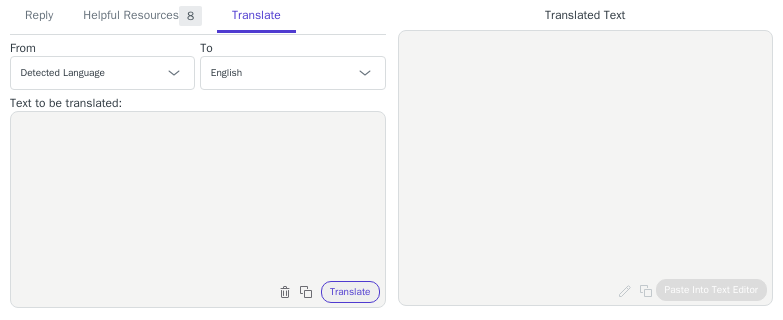 click at bounding box center [198, 197] 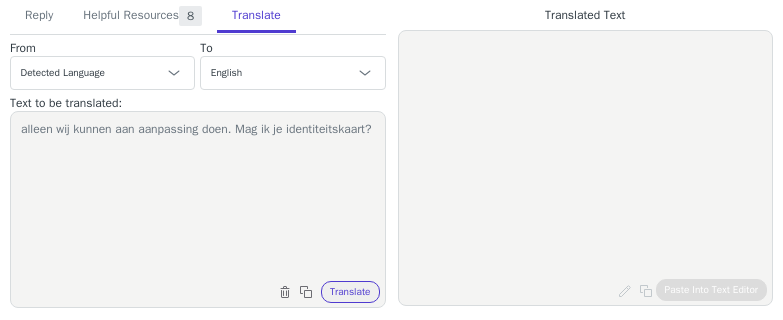 type on "alleen wij kunnen aan aanpassing doen. Mag ik je identiteitskaart?" 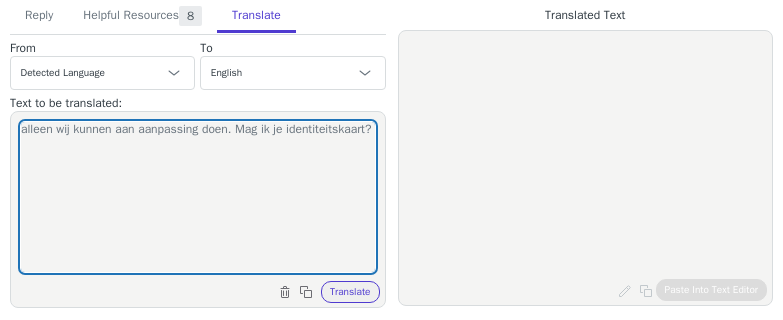 click on "To" at bounding box center [102, 48] 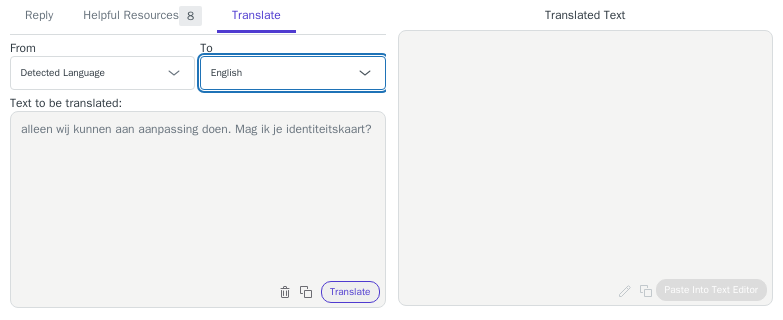 click on "English Czech English Danish Dutch - Nederlands French - français French (Canada) German Italian Japanese Korean Norwegian Polish Portuguese Portuguese (Brazil) Slovak Spanish Swedish English (Belgium) French (Belgium) - français (Belgique) Dutch (Belgium) - Nederlands (België)" at bounding box center [292, 73] 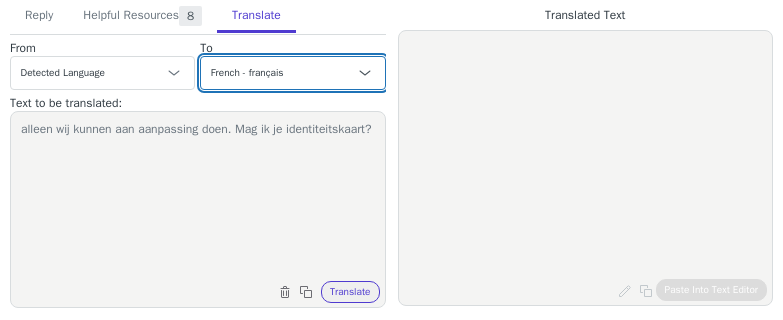 click on "English Czech English Danish Dutch - Nederlands French - français French (Canada) German Italian Japanese Korean Norwegian Polish Portuguese Portuguese (Brazil) Slovak Spanish Swedish English (Belgium) French (Belgium) - français (Belgique) Dutch (Belgium) - Nederlands (België)" at bounding box center [292, 73] 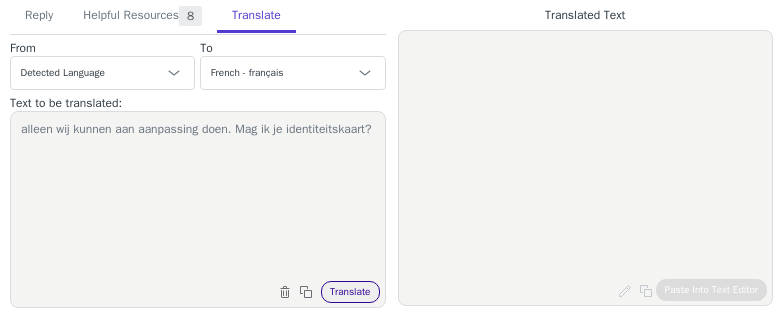 click on "Translate" at bounding box center [350, 292] 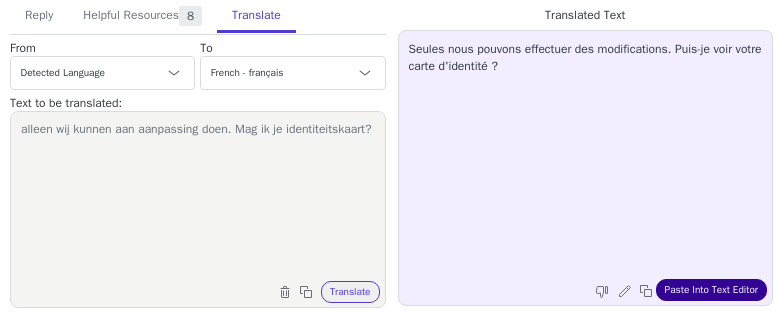 click on "Paste Into Text Editor" at bounding box center (711, 290) 